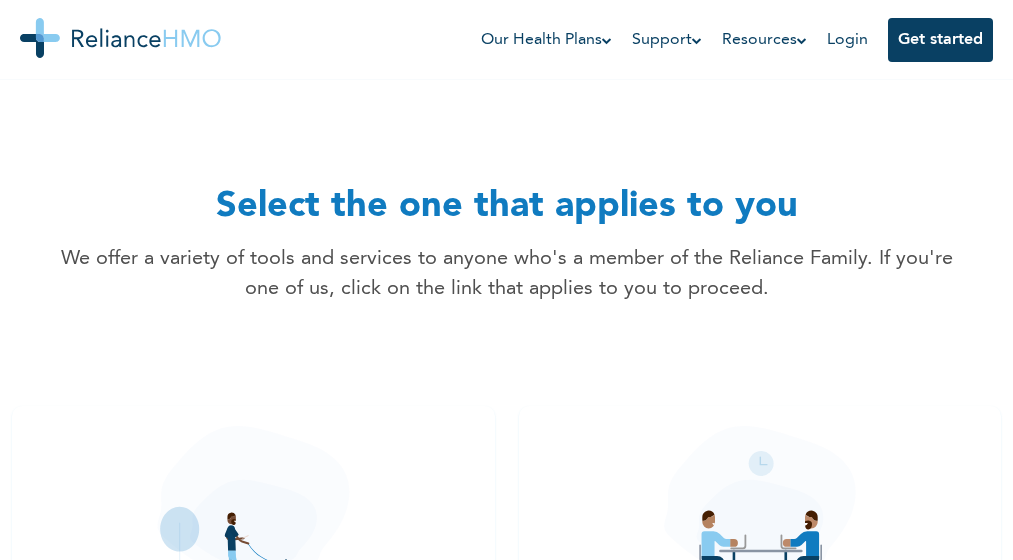 scroll, scrollTop: 0, scrollLeft: 0, axis: both 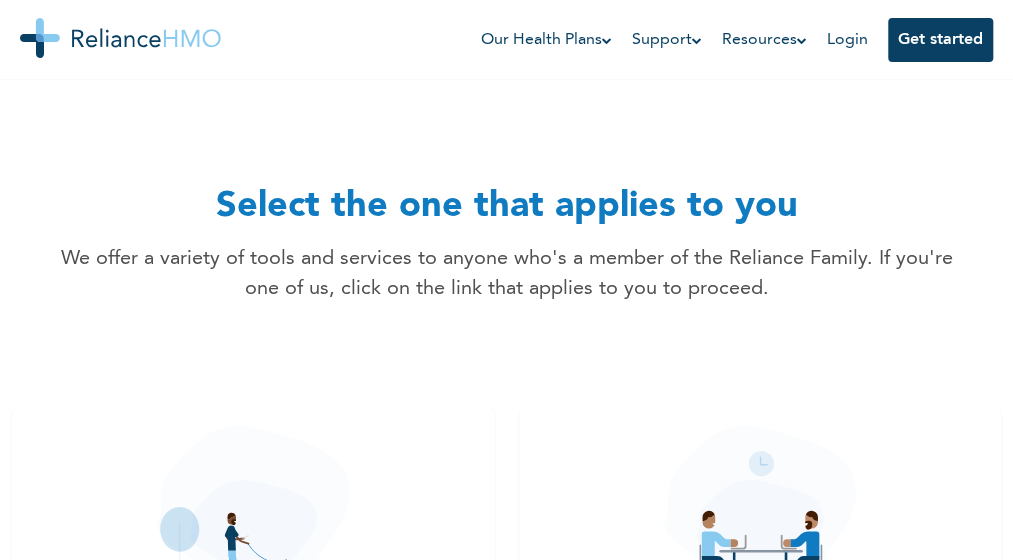 click on "For Businesses
Get access to your company dashboard, where you can view insured staff, add or remove from your staff list, view usage statistics and more.
Log in" at bounding box center [760, 636] 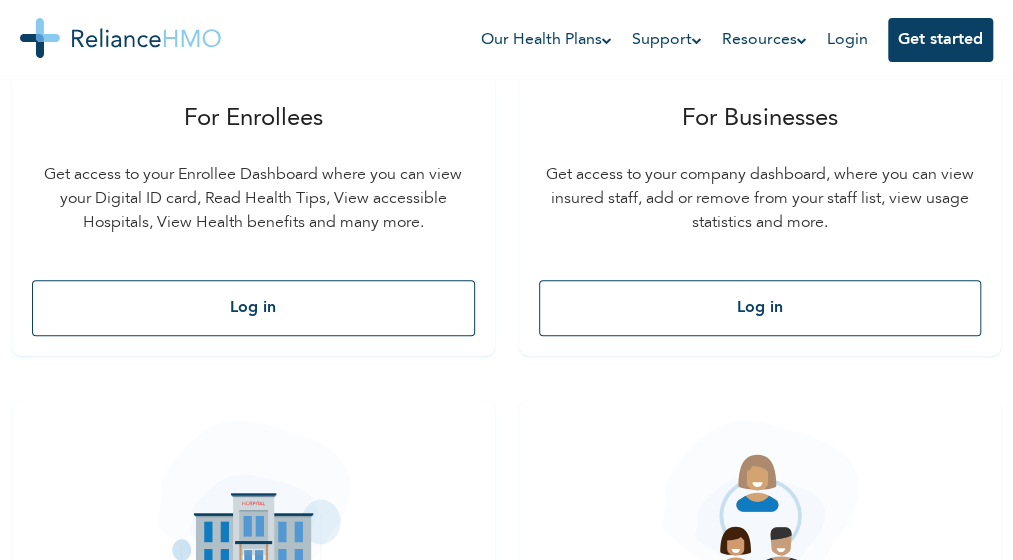 scroll, scrollTop: 509, scrollLeft: 0, axis: vertical 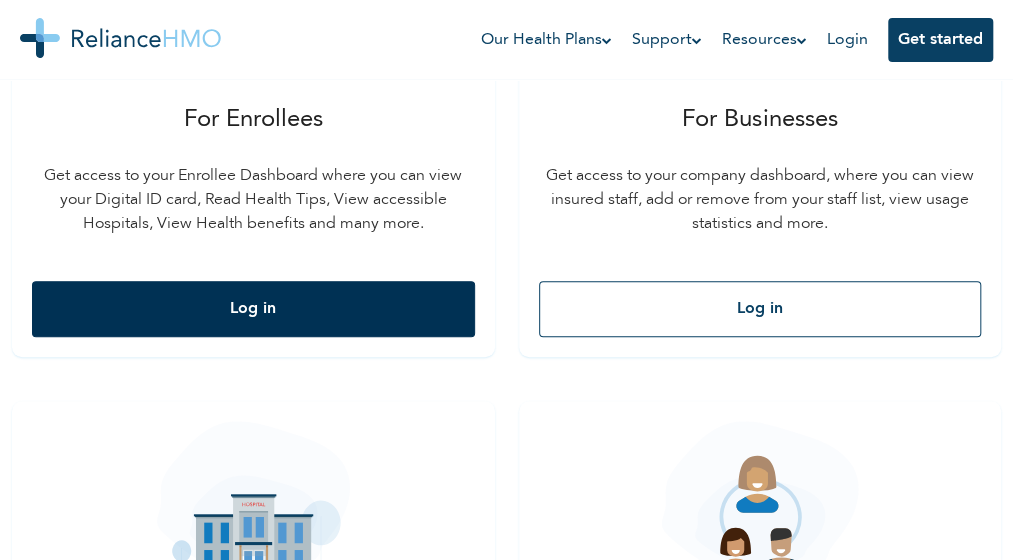 click on "Log in" at bounding box center (253, 309) 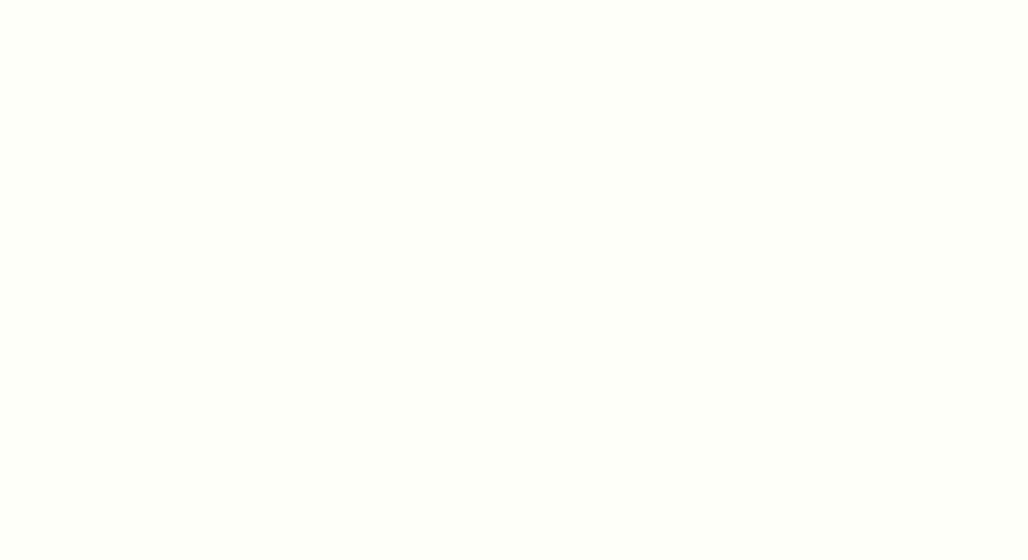 scroll, scrollTop: 0, scrollLeft: 0, axis: both 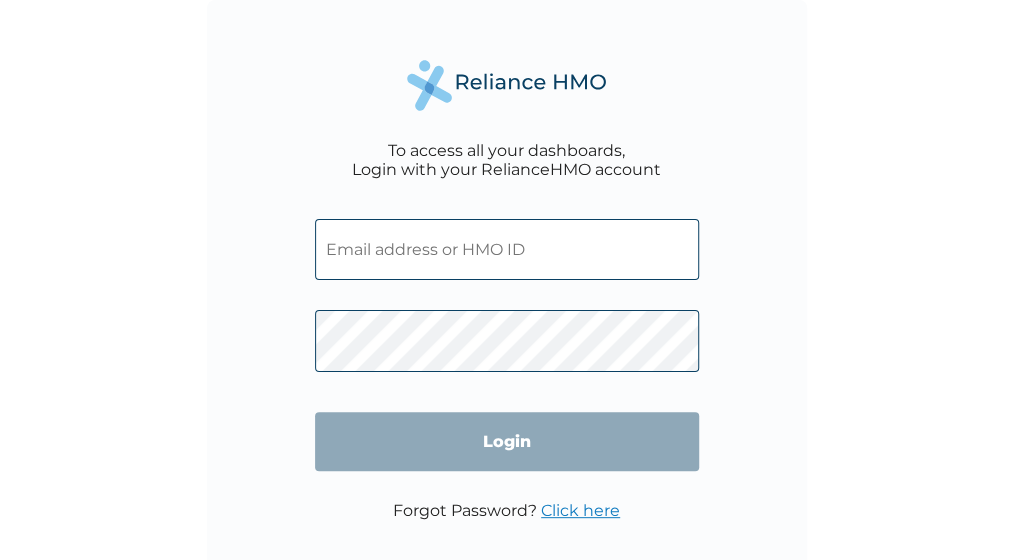 click at bounding box center (507, 249) 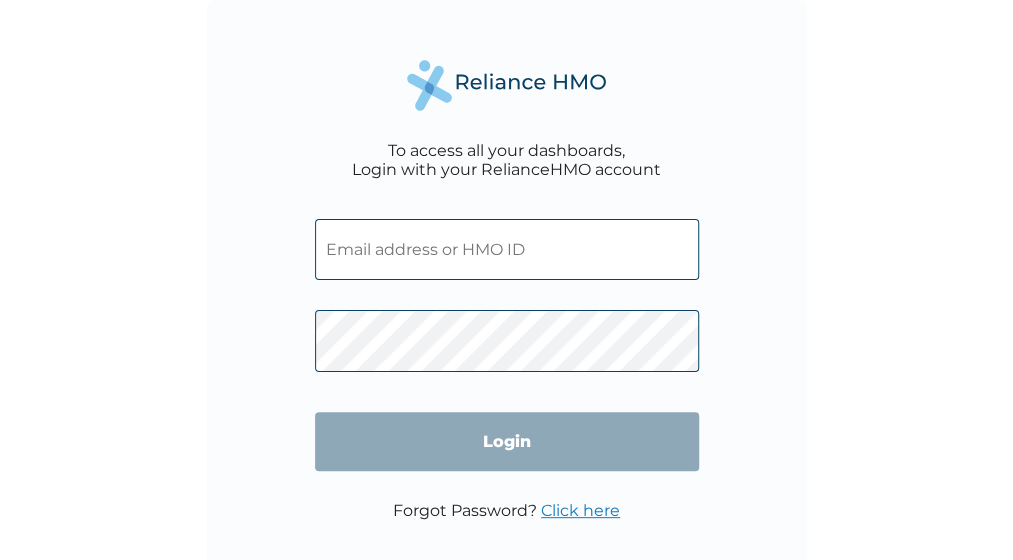 type on "michaeloguekhian@gmail.com" 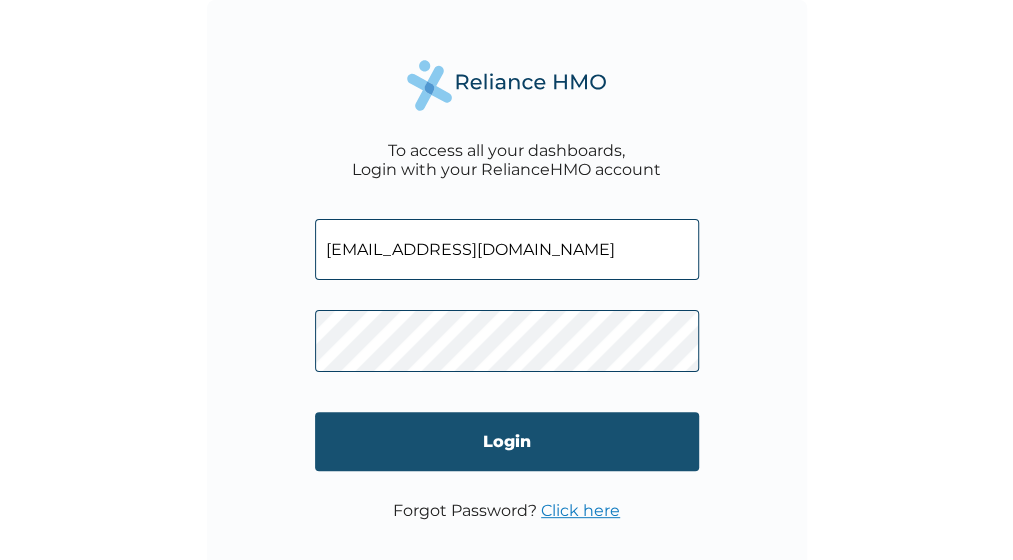 click on "Login" at bounding box center (507, 441) 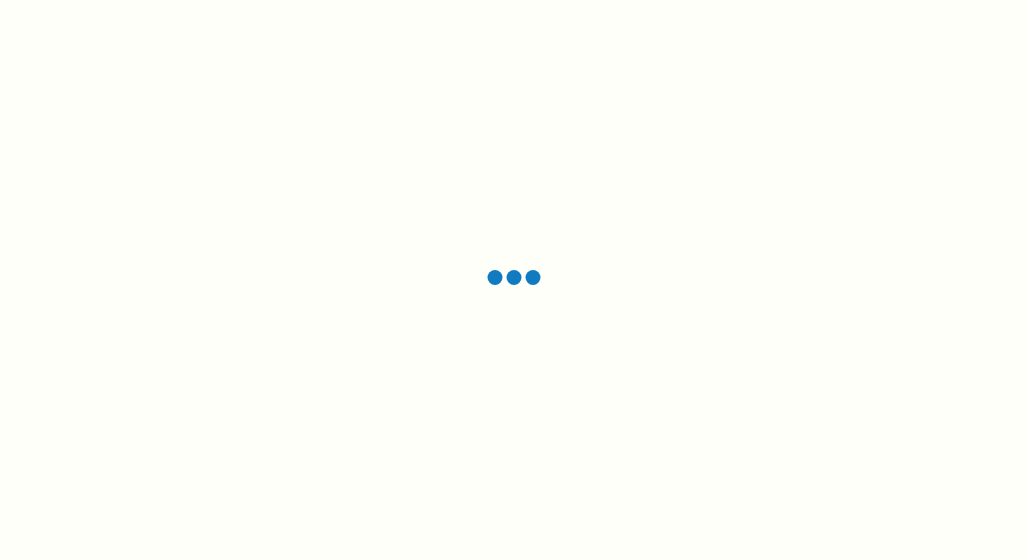 scroll, scrollTop: 0, scrollLeft: 0, axis: both 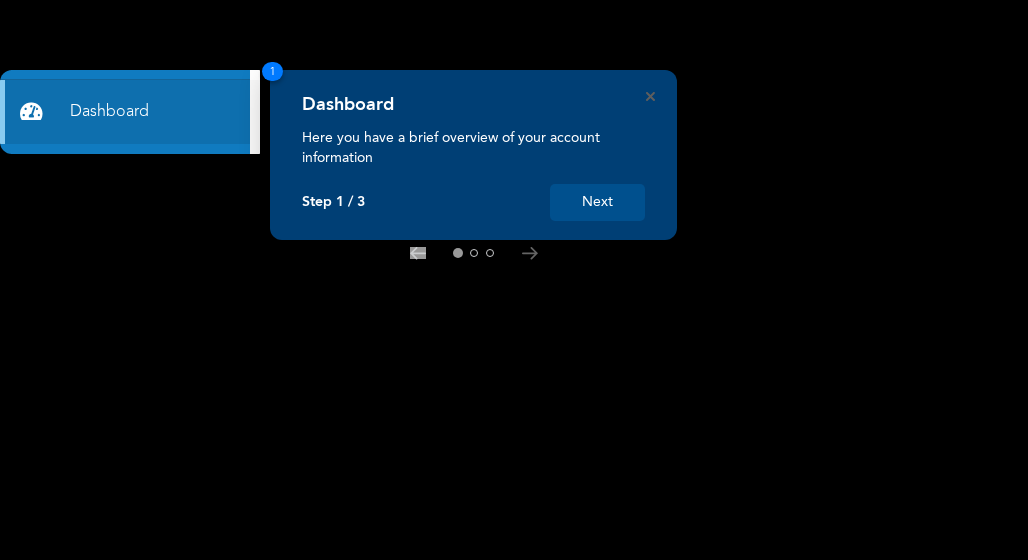 click on "Next" at bounding box center (597, 202) 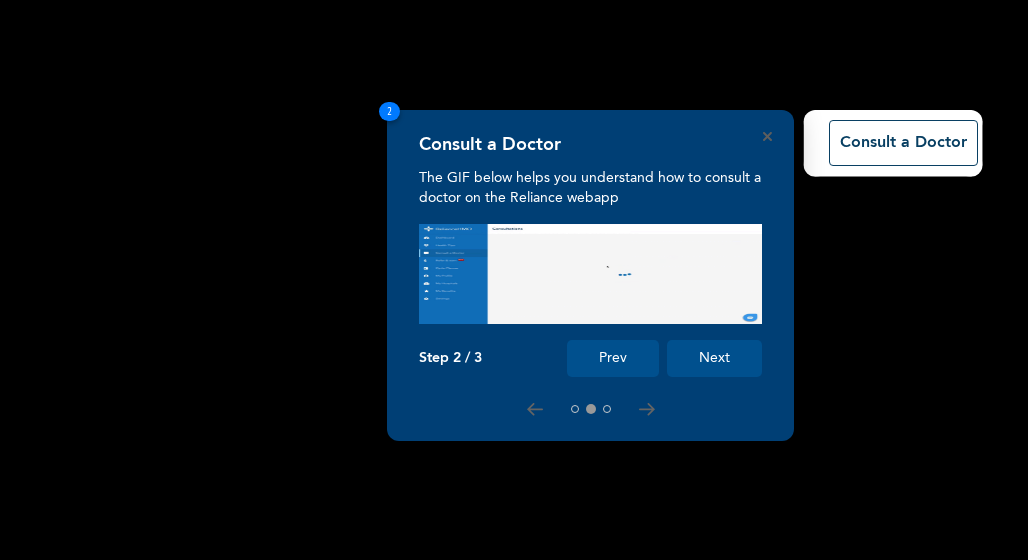 click on "Next" at bounding box center [714, 358] 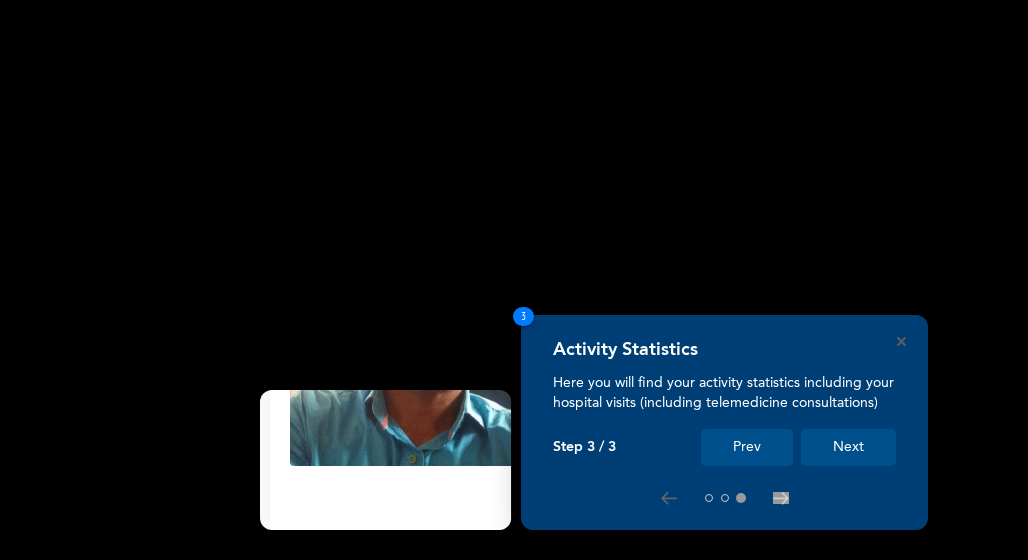 scroll, scrollTop: 330, scrollLeft: 0, axis: vertical 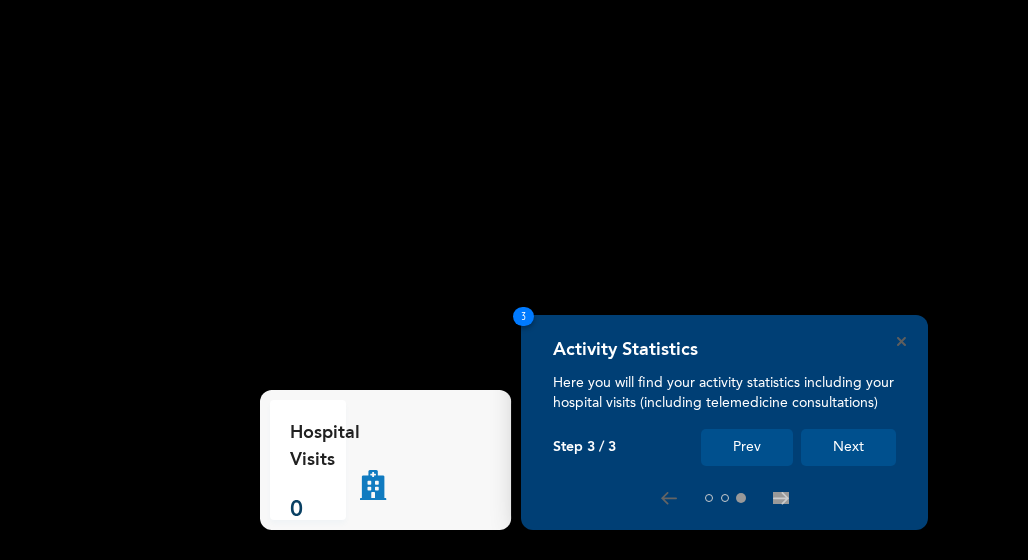 click on "Prev" at bounding box center (747, 447) 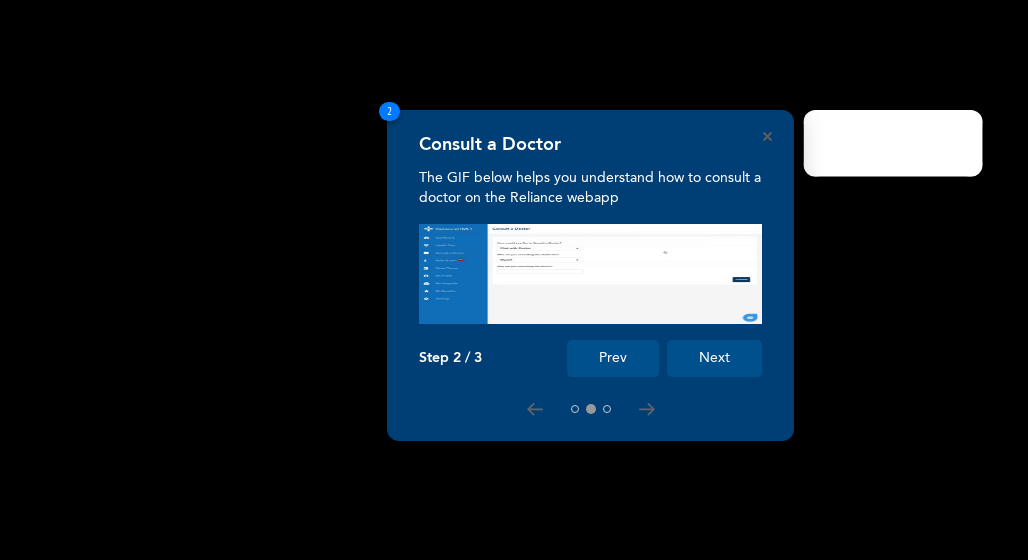 scroll, scrollTop: 0, scrollLeft: 0, axis: both 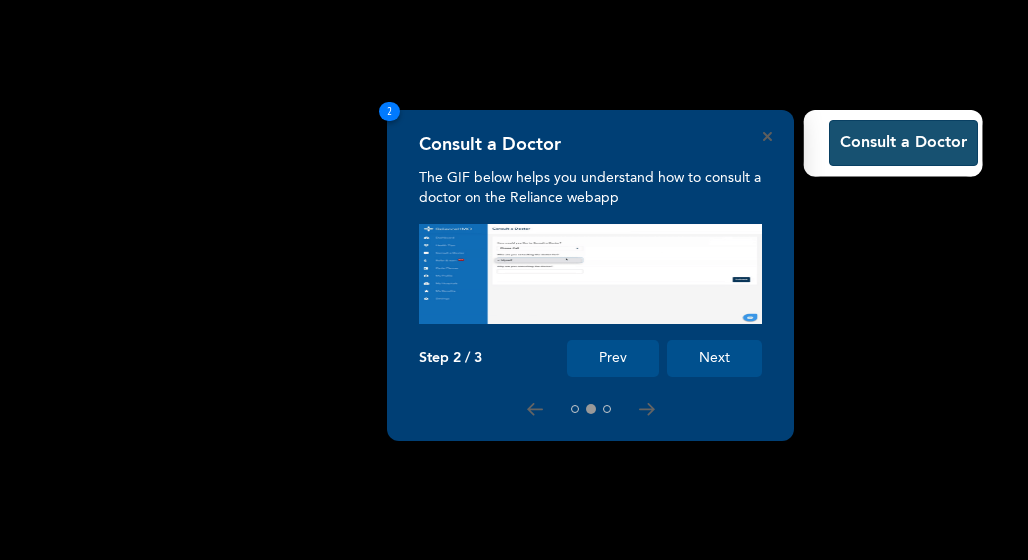 click on "Consult a Doctor" at bounding box center [903, 143] 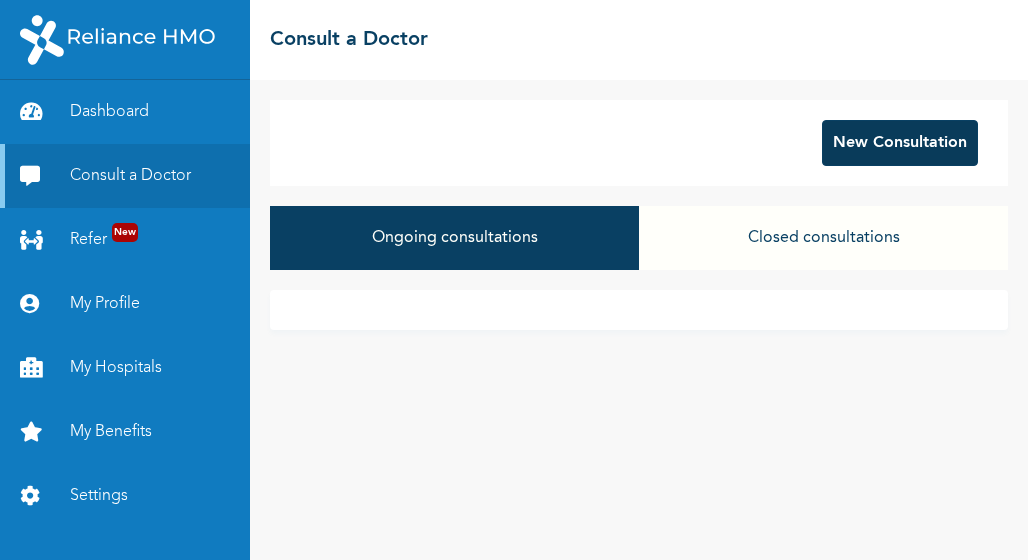 click on "New Consultation" at bounding box center [900, 143] 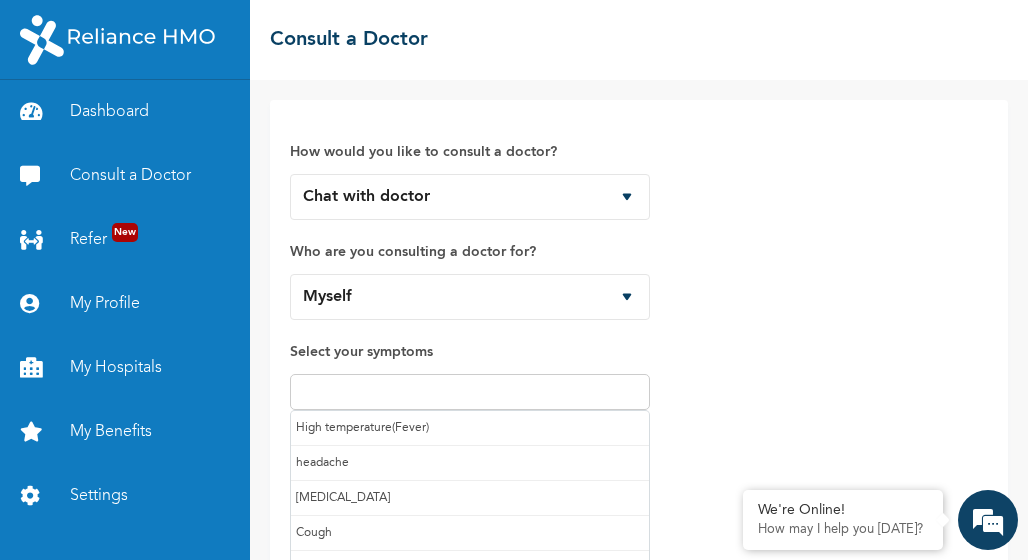 click at bounding box center (470, 392) 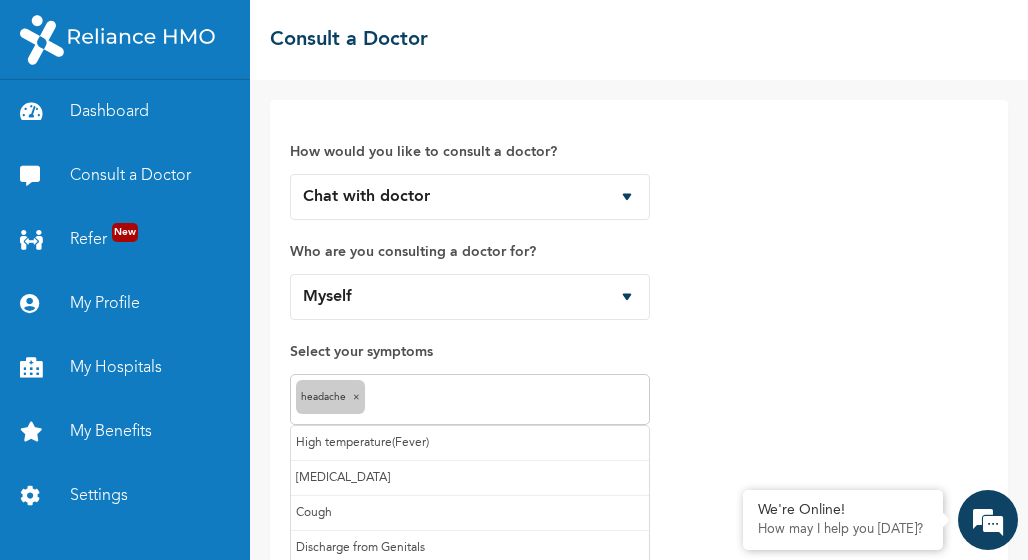 click at bounding box center [507, 400] 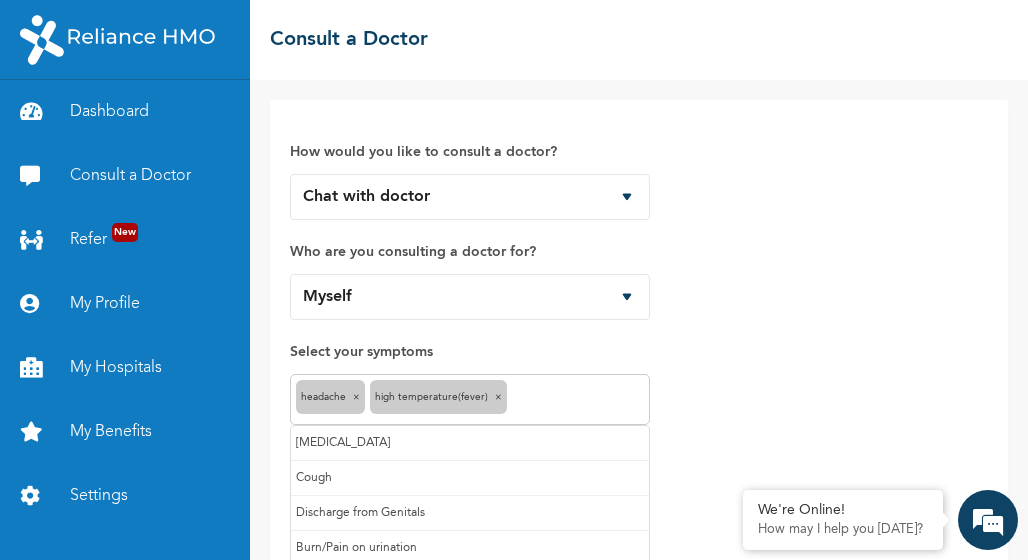 click at bounding box center [578, 400] 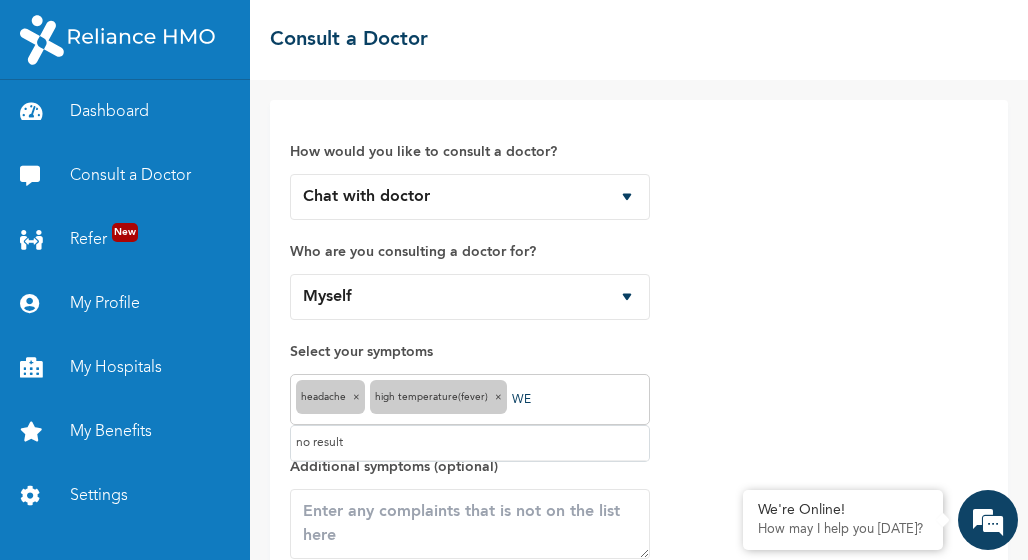 type on "W" 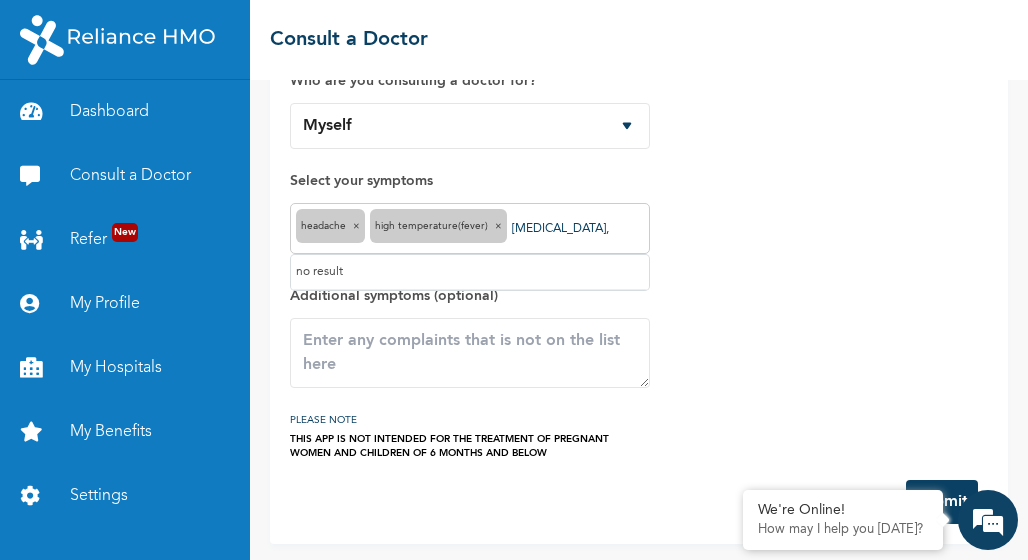 scroll, scrollTop: 172, scrollLeft: 0, axis: vertical 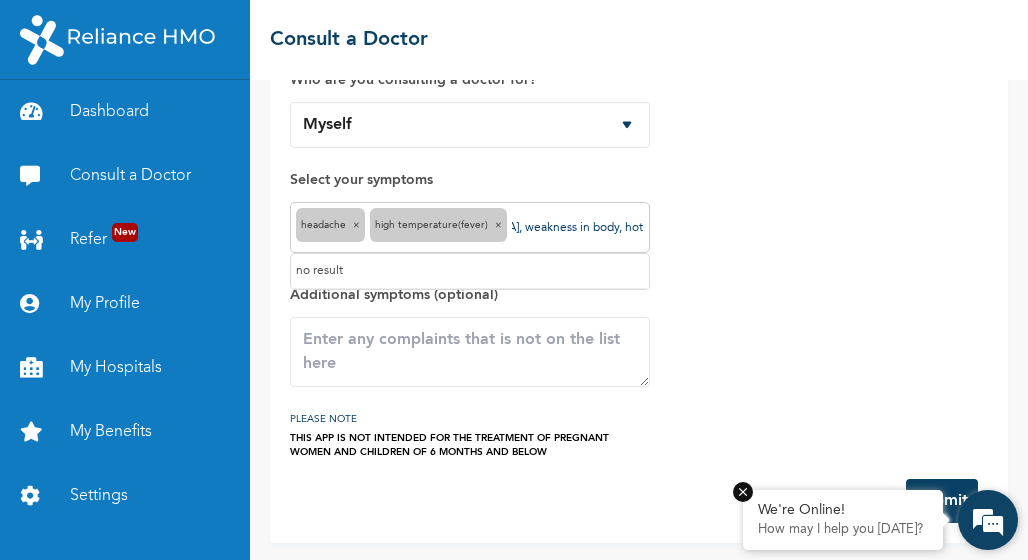 type on "[MEDICAL_DATA], weakness in body, hot tongue," 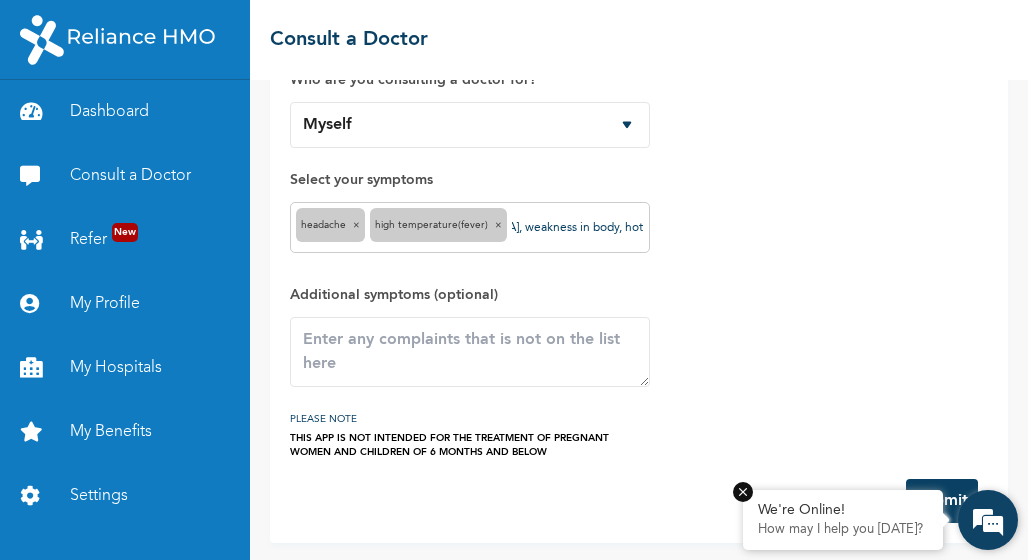 scroll, scrollTop: 0, scrollLeft: 0, axis: both 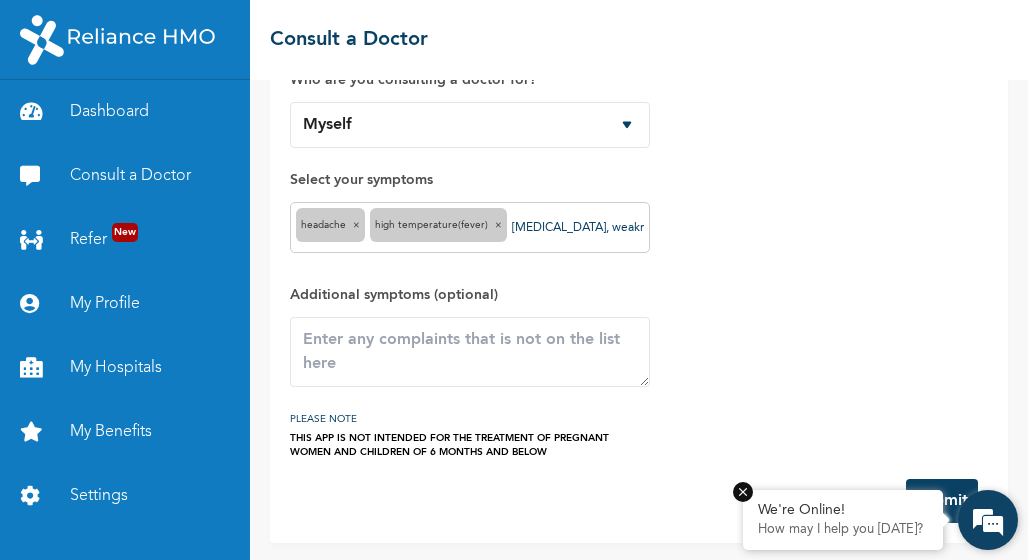 click at bounding box center [743, 492] 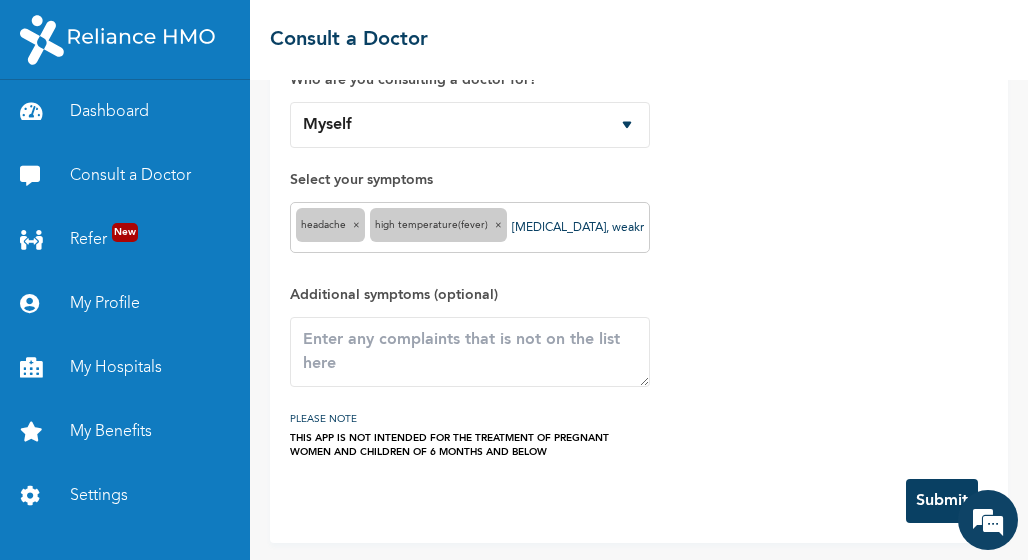 click on "Submit" at bounding box center [942, 501] 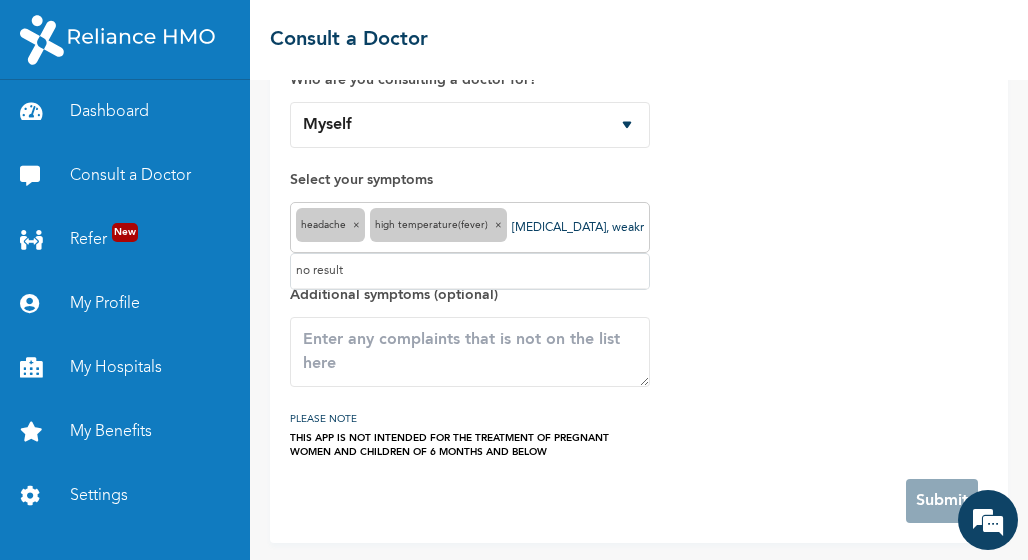 click on "[MEDICAL_DATA], weakness in body, hot tongue," at bounding box center (578, 228) 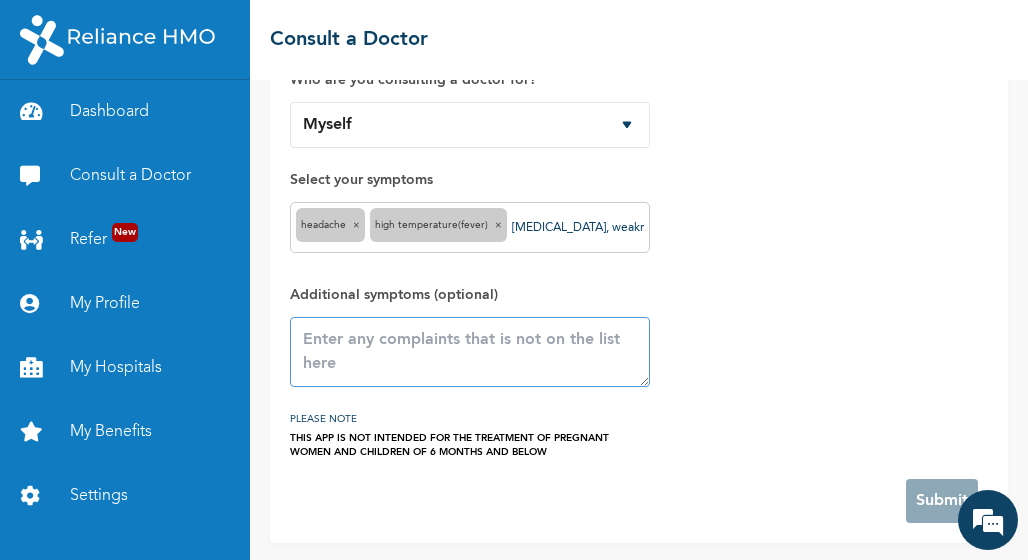 click at bounding box center [470, 352] 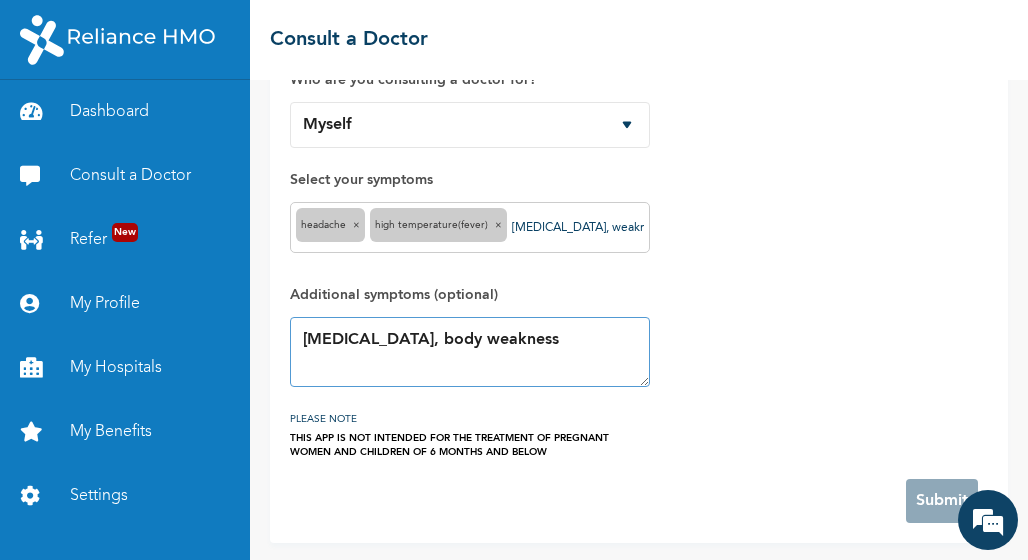 type on "[MEDICAL_DATA], body weakness" 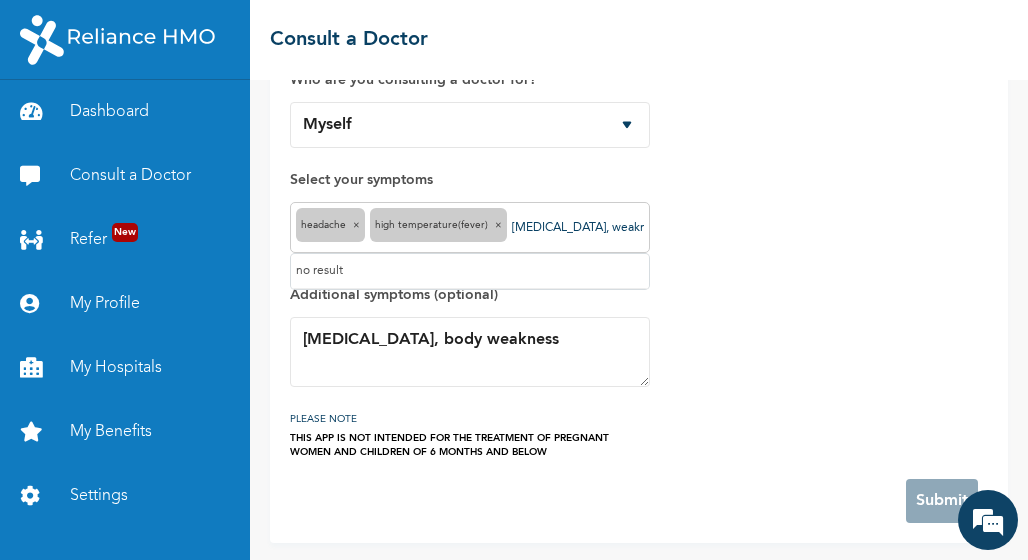 click on "[MEDICAL_DATA], weakness in body, hot tongue," at bounding box center (578, 228) 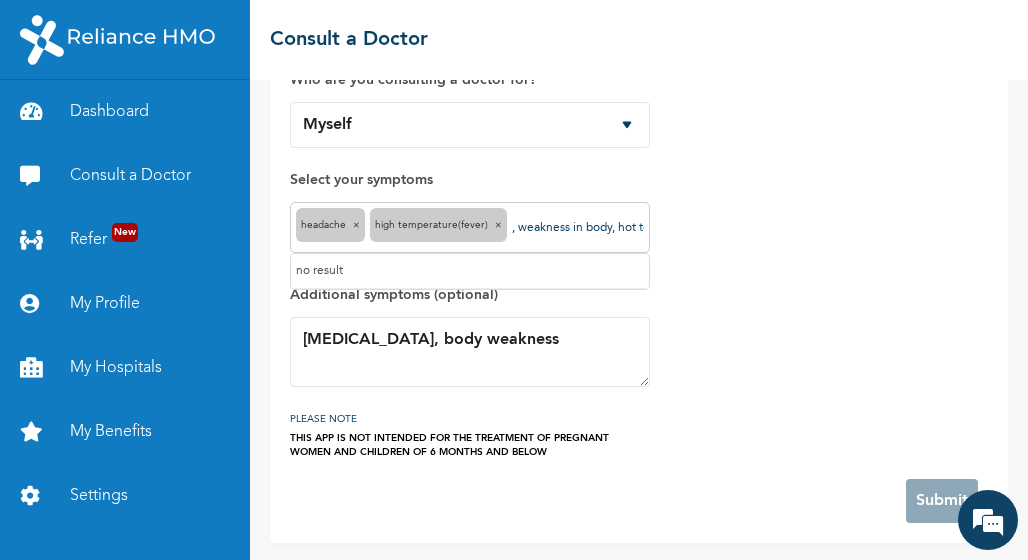 click on ", weakness in body, hot tongue," at bounding box center (578, 228) 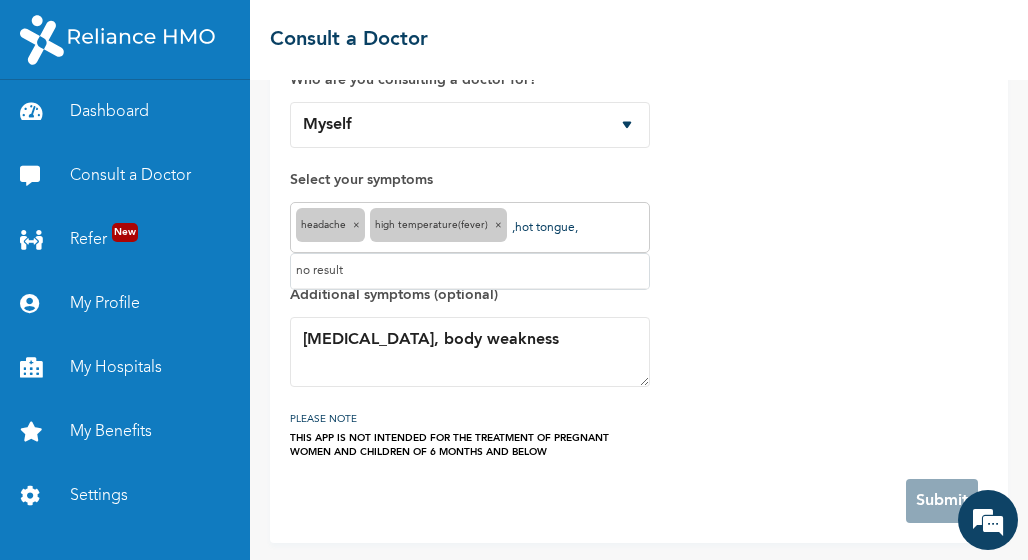 click on ",hot tongue," at bounding box center [578, 228] 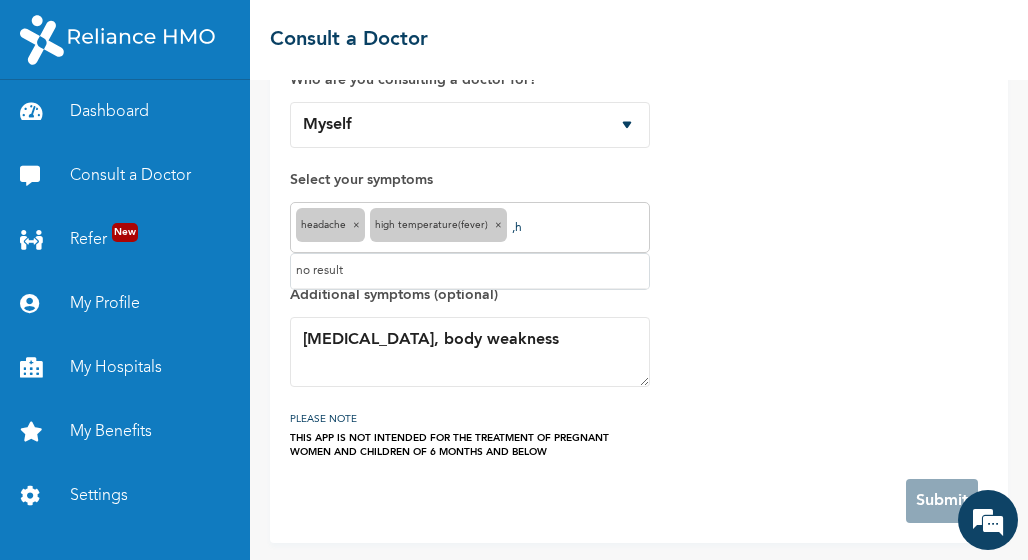 type on "," 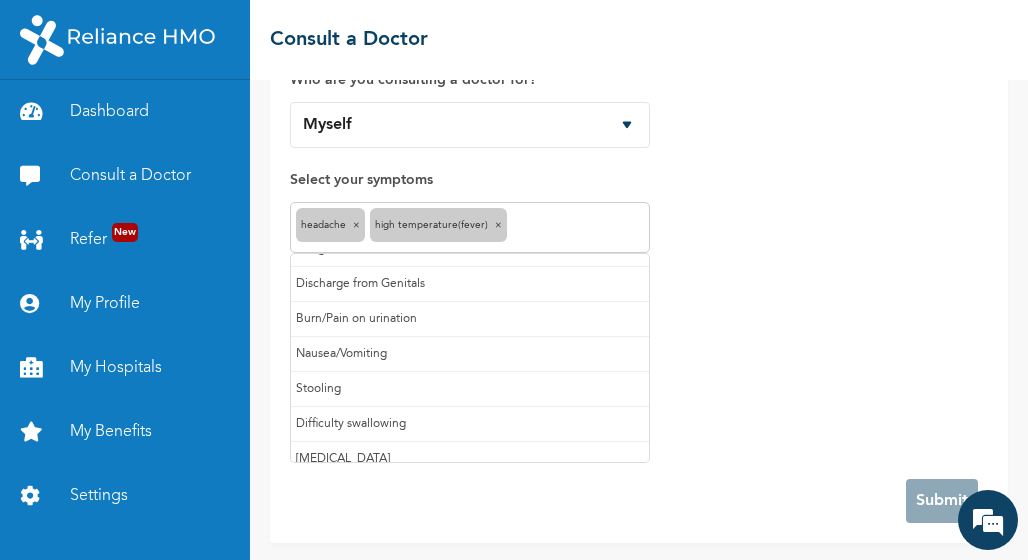 scroll, scrollTop: 0, scrollLeft: 0, axis: both 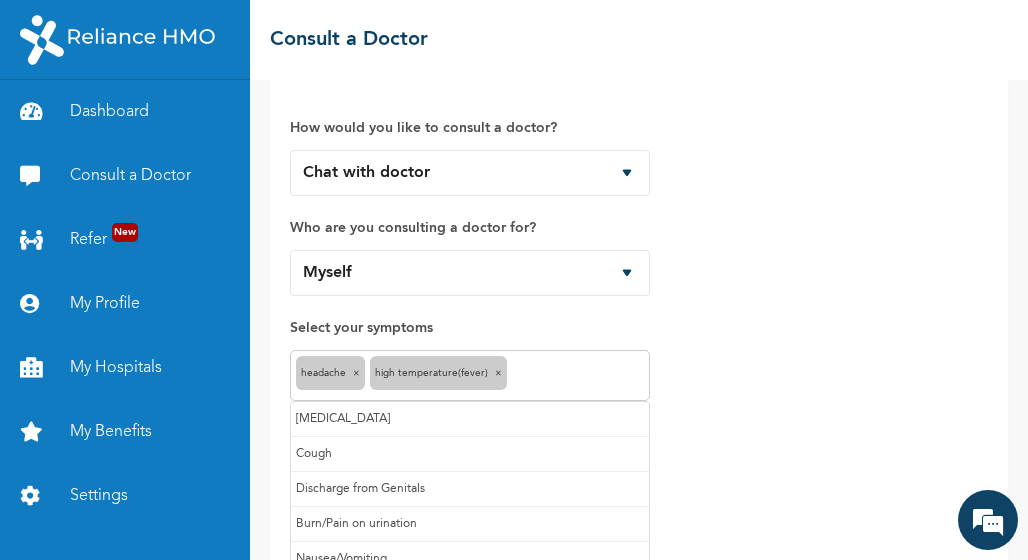 type 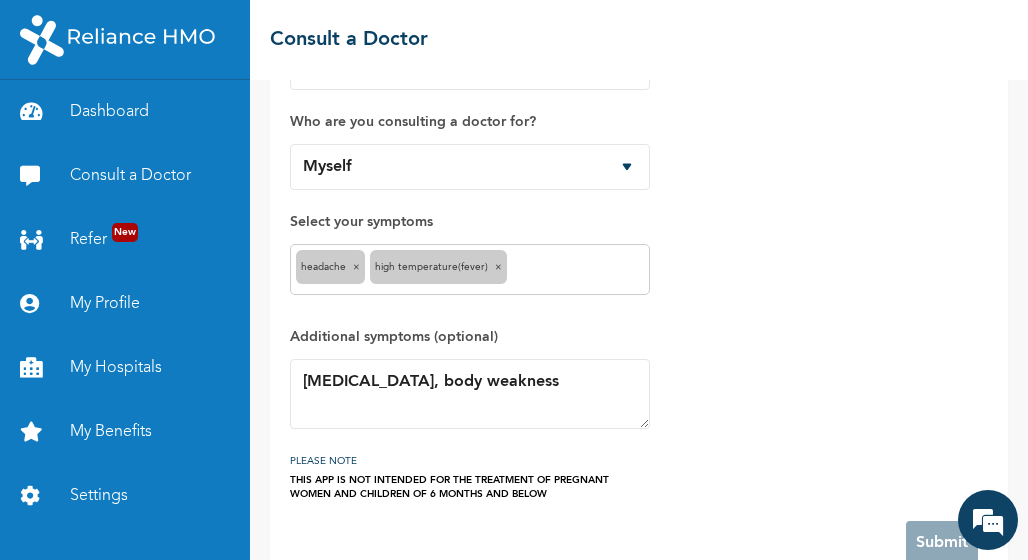 scroll, scrollTop: 172, scrollLeft: 0, axis: vertical 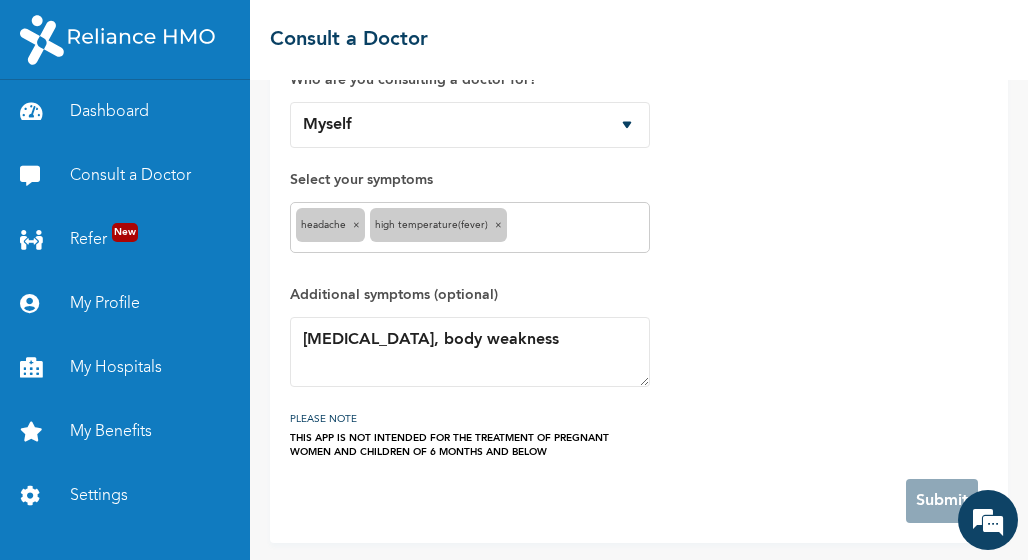 click at bounding box center [578, 228] 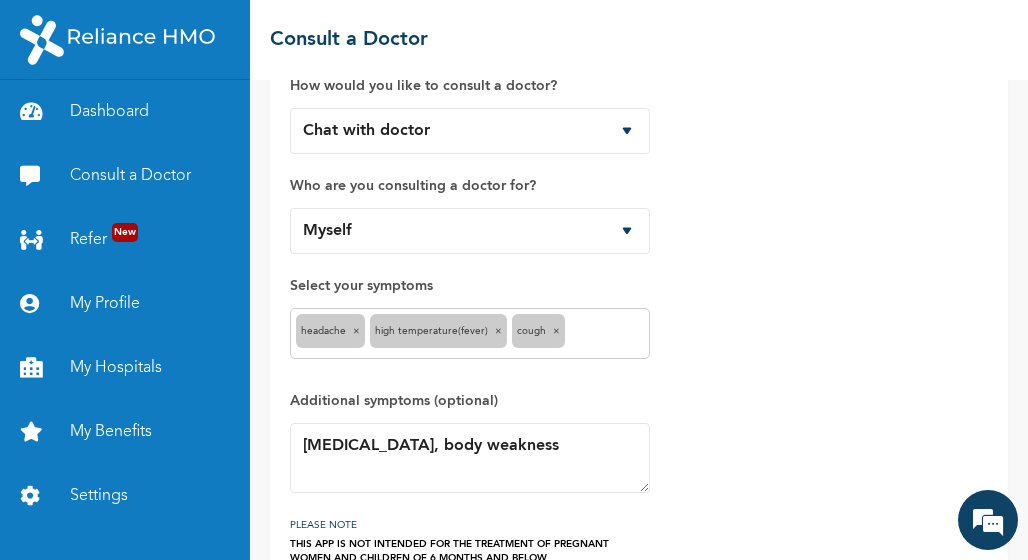 scroll, scrollTop: 18, scrollLeft: 0, axis: vertical 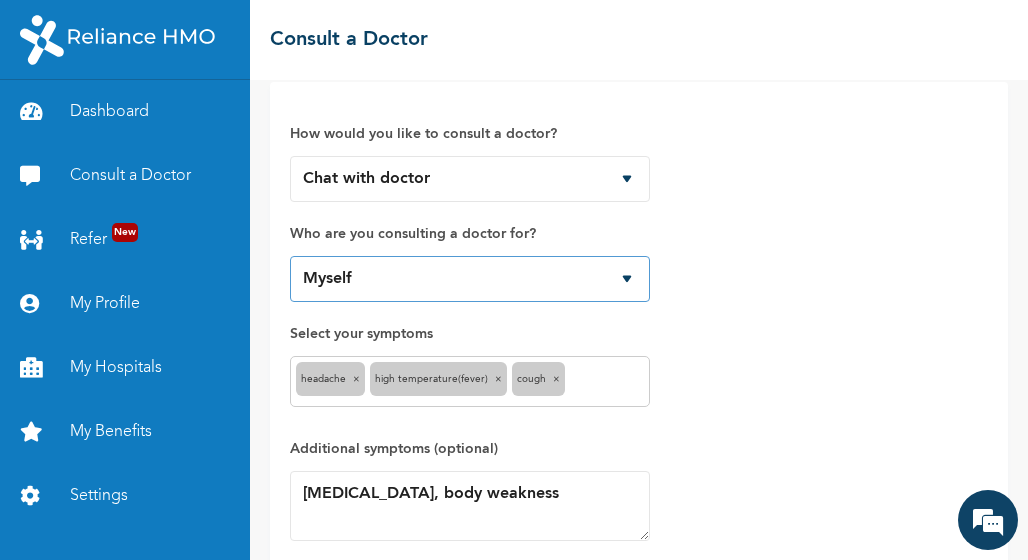 click on "Myself" at bounding box center [470, 279] 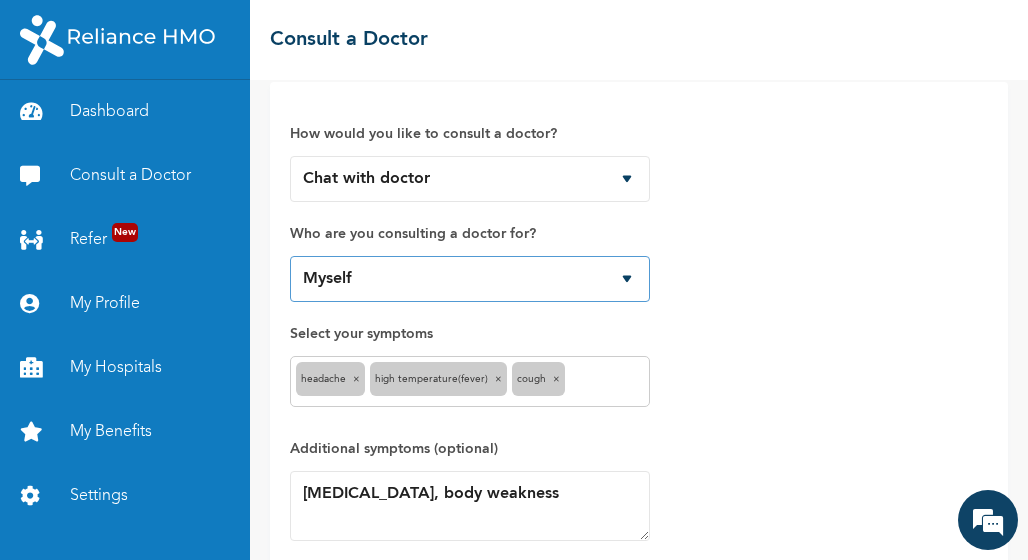click on "Myself" at bounding box center (470, 279) 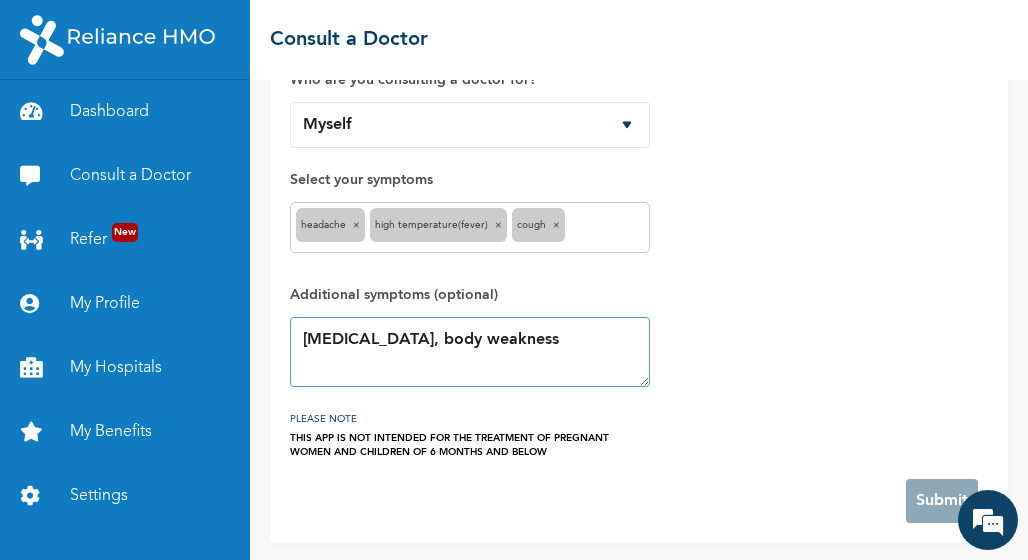 click on "[MEDICAL_DATA], body weakness" at bounding box center (470, 352) 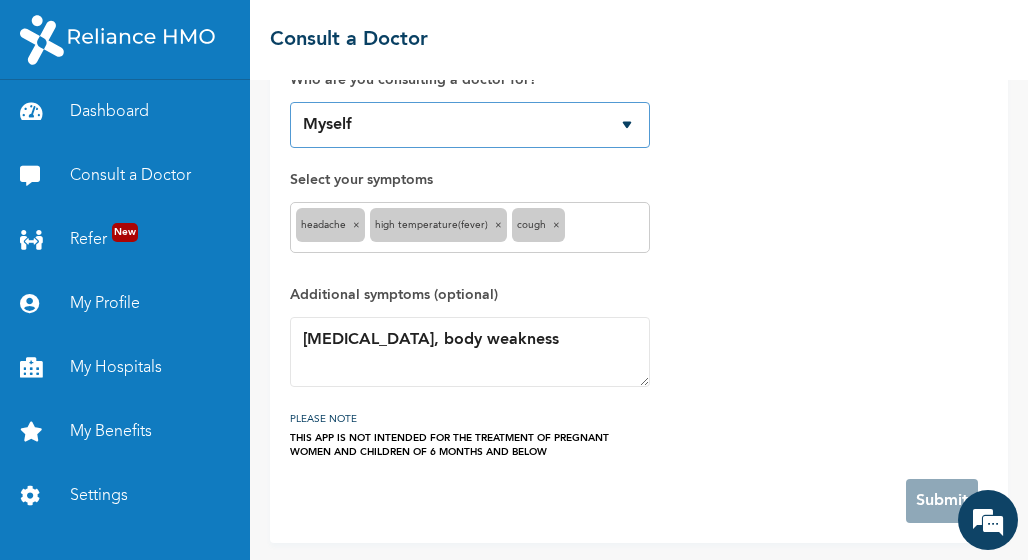 click on "Myself" at bounding box center [470, 125] 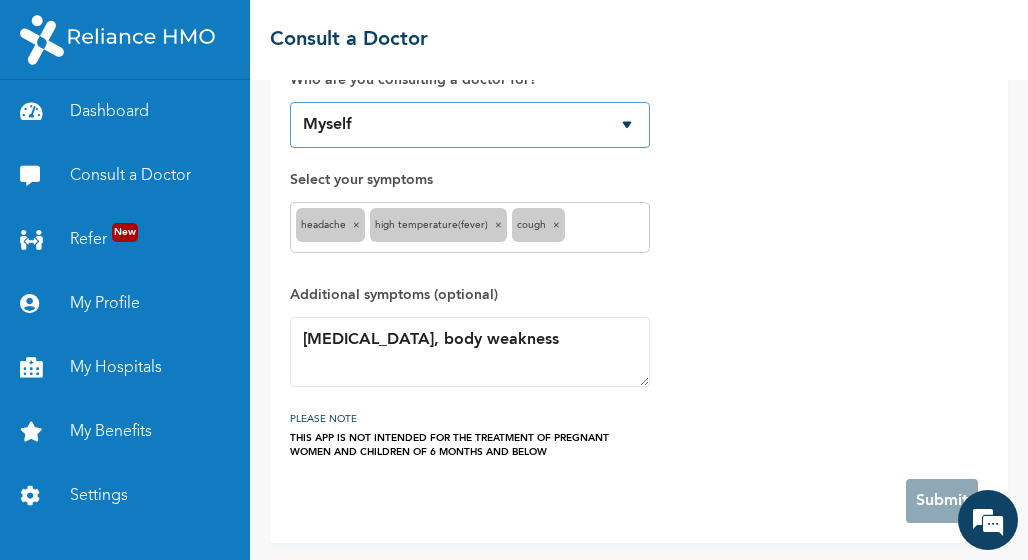 click on "Myself" at bounding box center [470, 125] 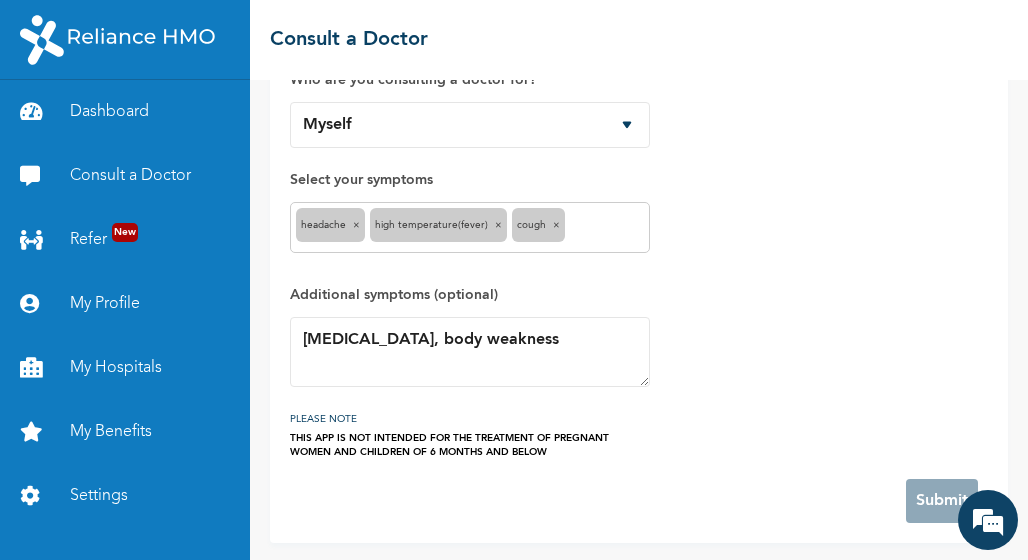click at bounding box center (607, 228) 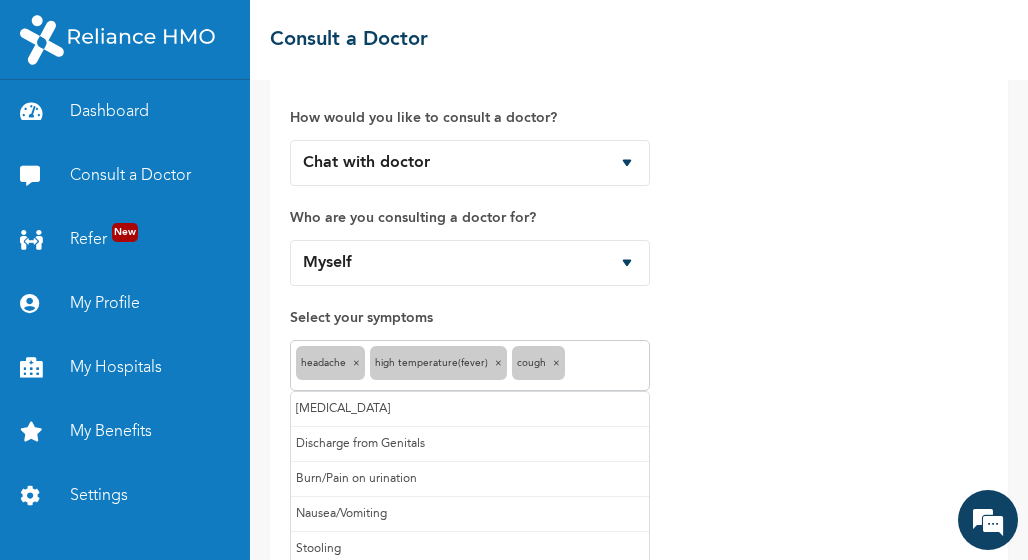scroll, scrollTop: 0, scrollLeft: 0, axis: both 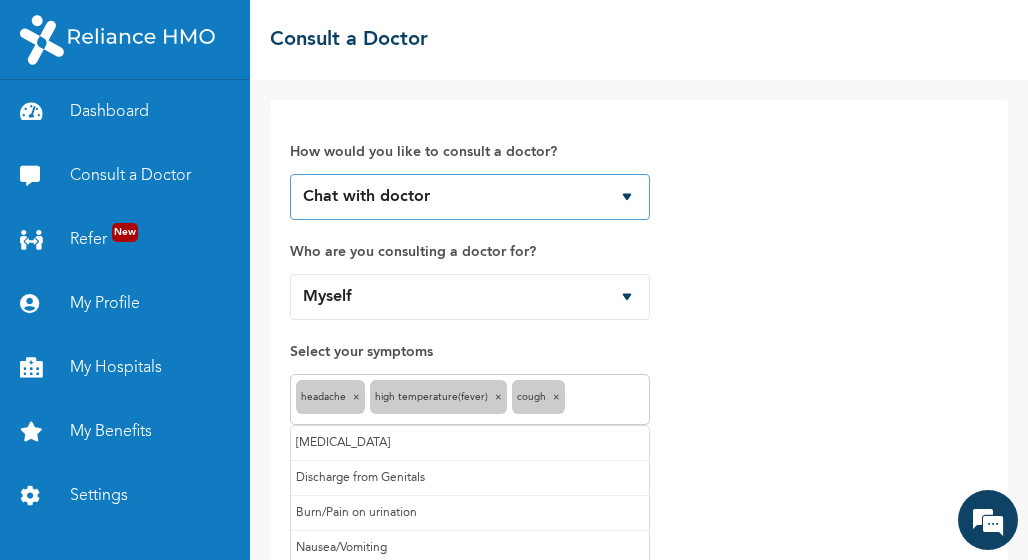 click on "Chat with doctor Phone Call" at bounding box center [470, 197] 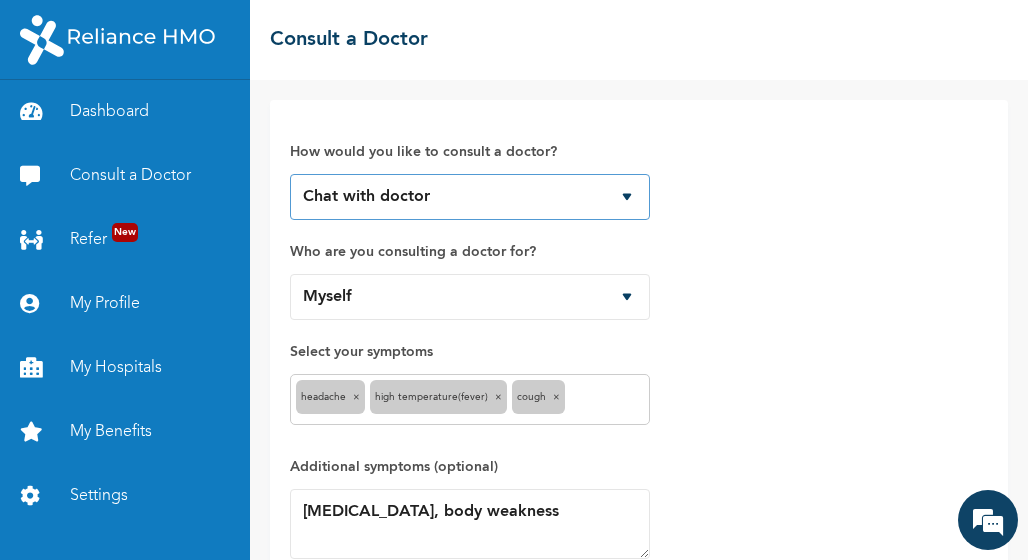 click on "Chat with doctor Phone Call" at bounding box center (470, 197) 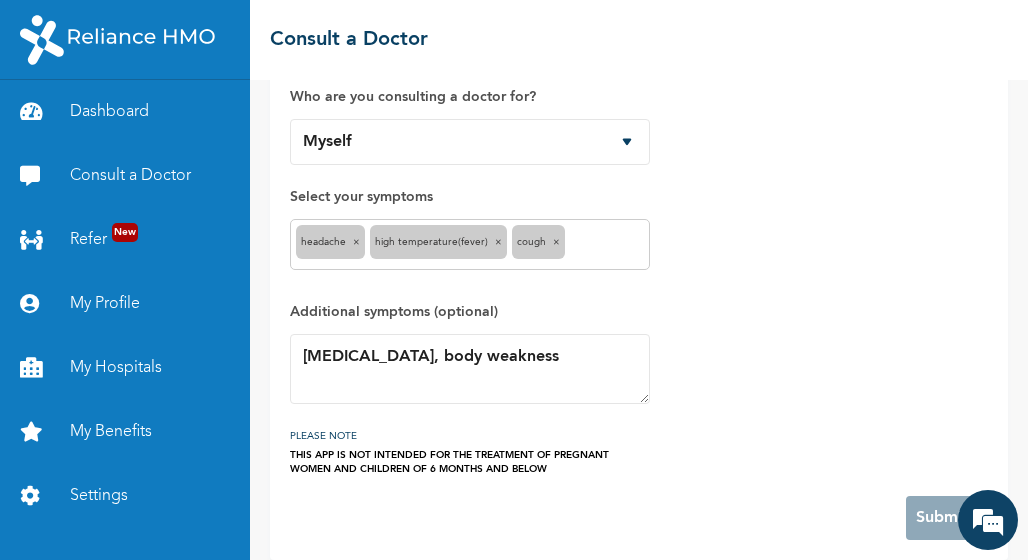 scroll, scrollTop: 172, scrollLeft: 0, axis: vertical 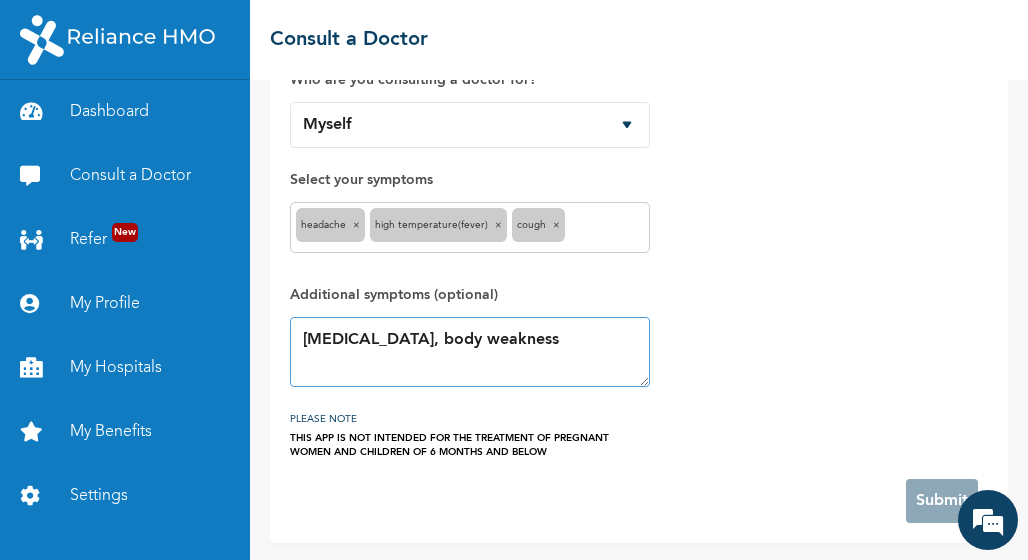 click on "[MEDICAL_DATA], body weakness" at bounding box center [470, 352] 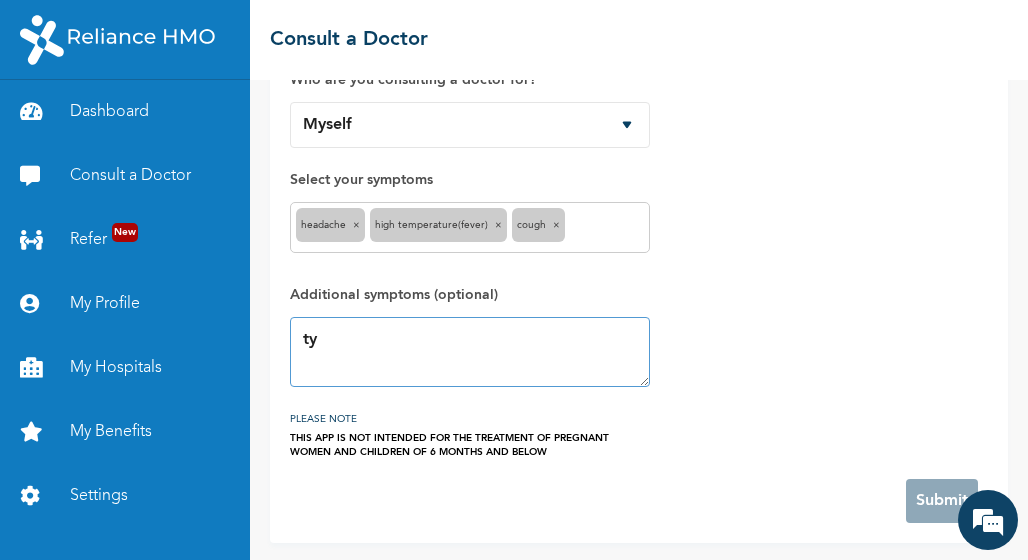 type on "t" 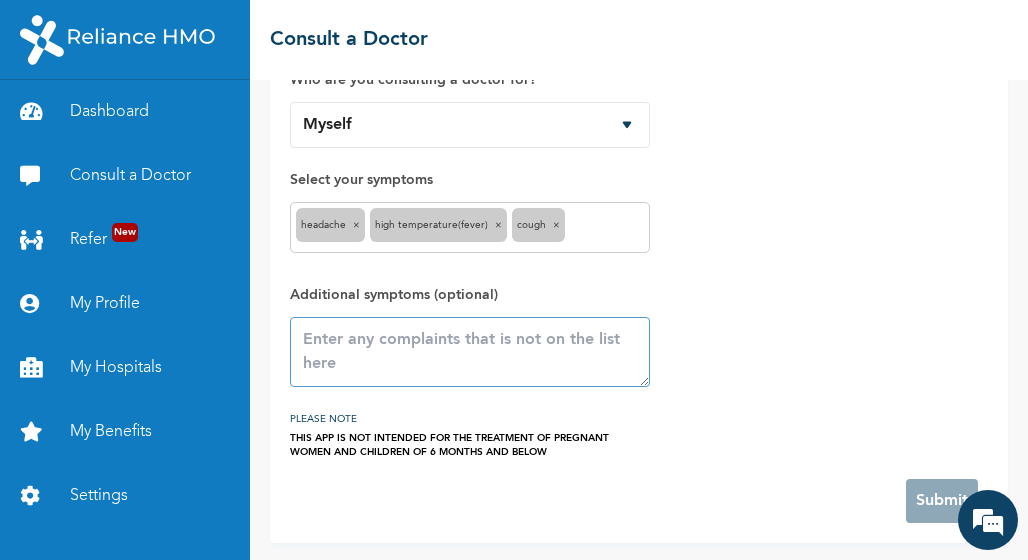 type 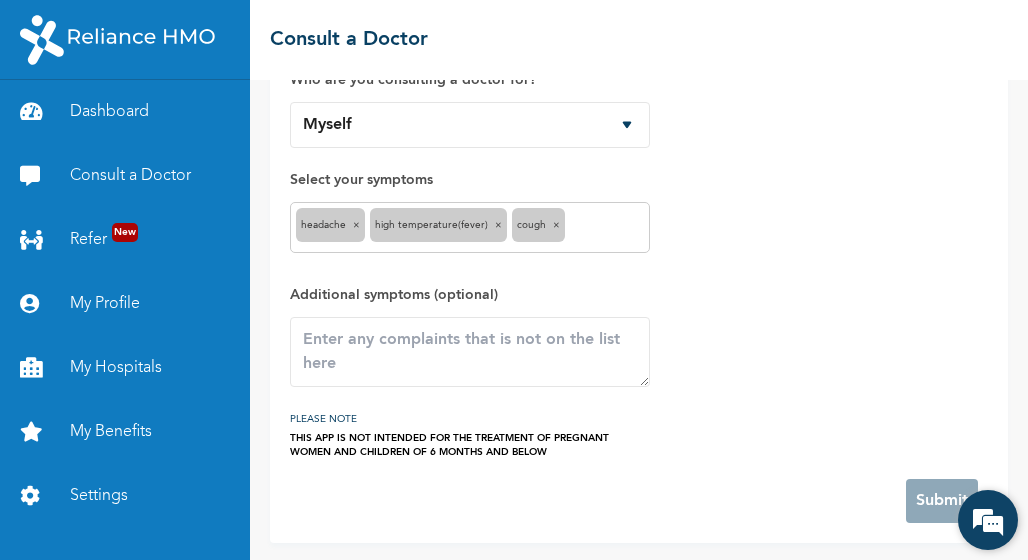 click at bounding box center [988, 520] 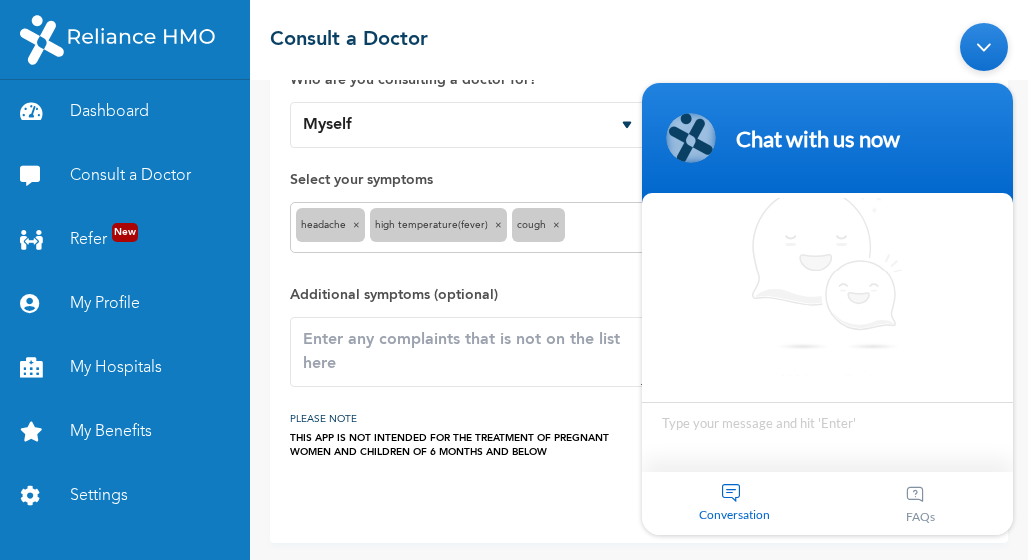 scroll, scrollTop: 11, scrollLeft: 0, axis: vertical 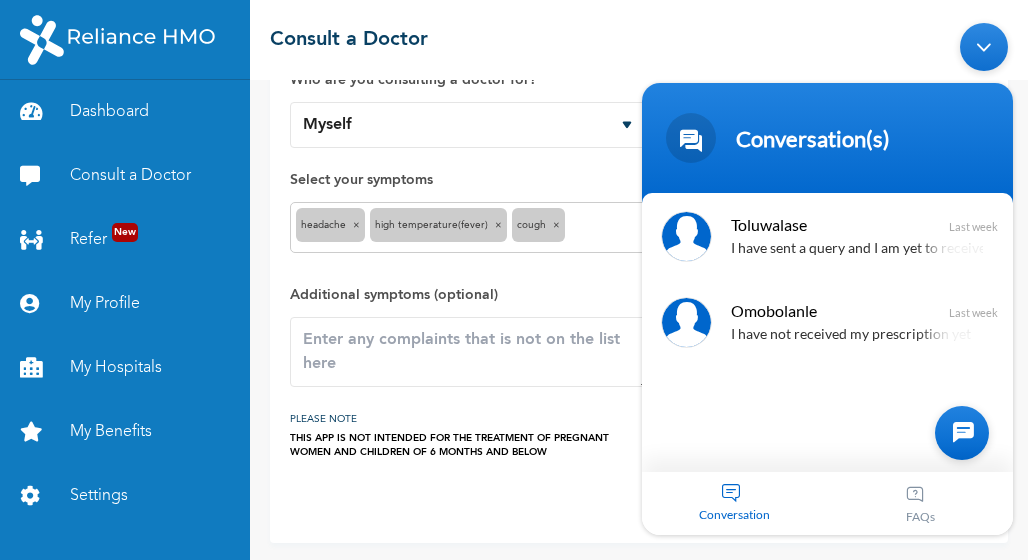 click on "Conversation(s) We're online! Toluwalase I have sent a query and I am yet to receive the drugs prescription Last week Omobolanle I have not received my prescription yet Last week   Conversation FAQs" at bounding box center [827, 279] 